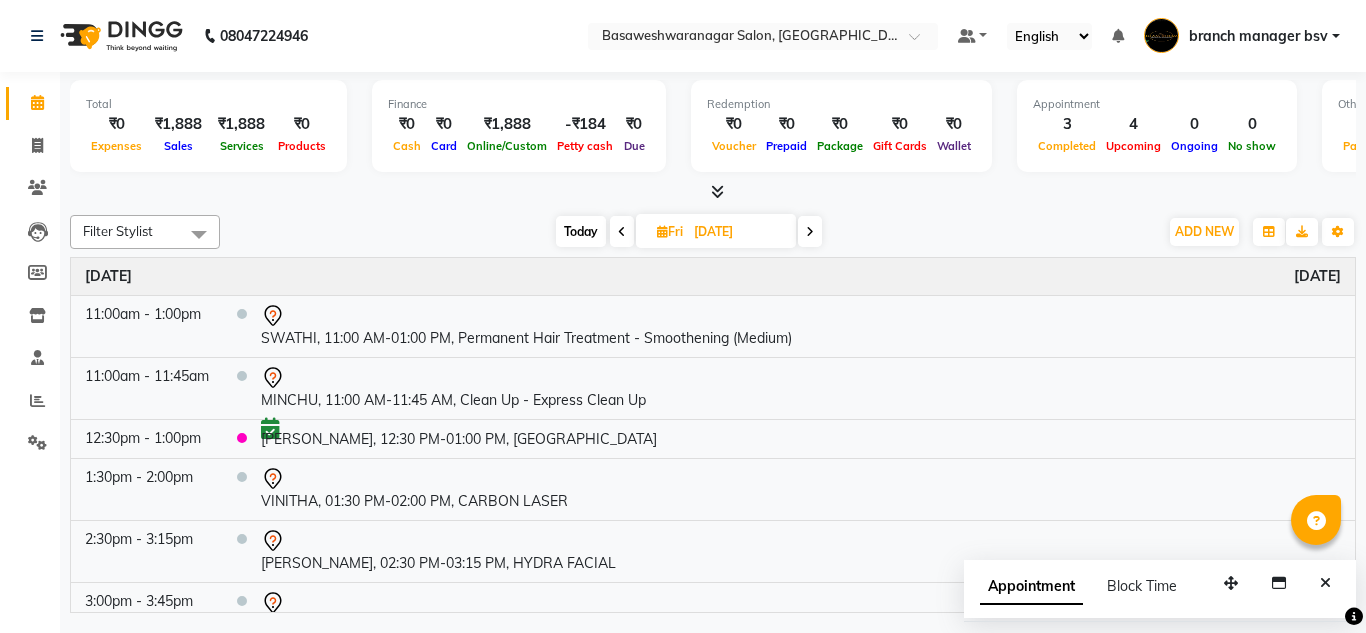 scroll, scrollTop: 0, scrollLeft: 0, axis: both 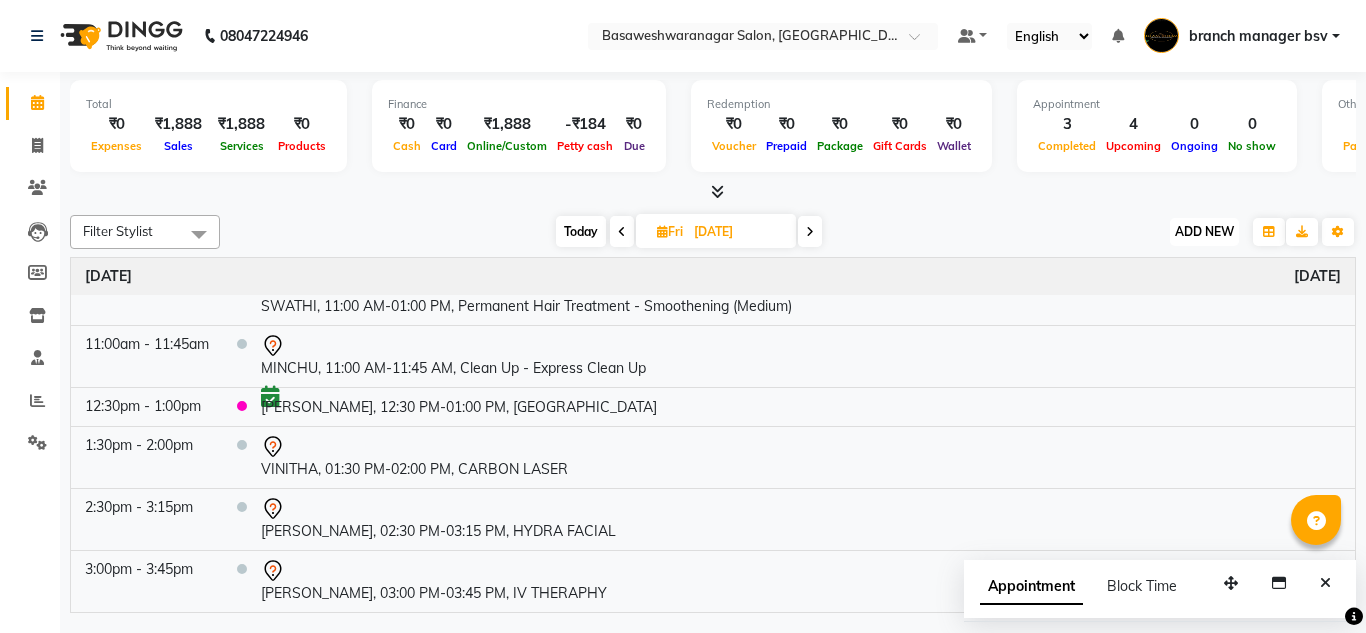 click on "ADD NEW" at bounding box center (1204, 231) 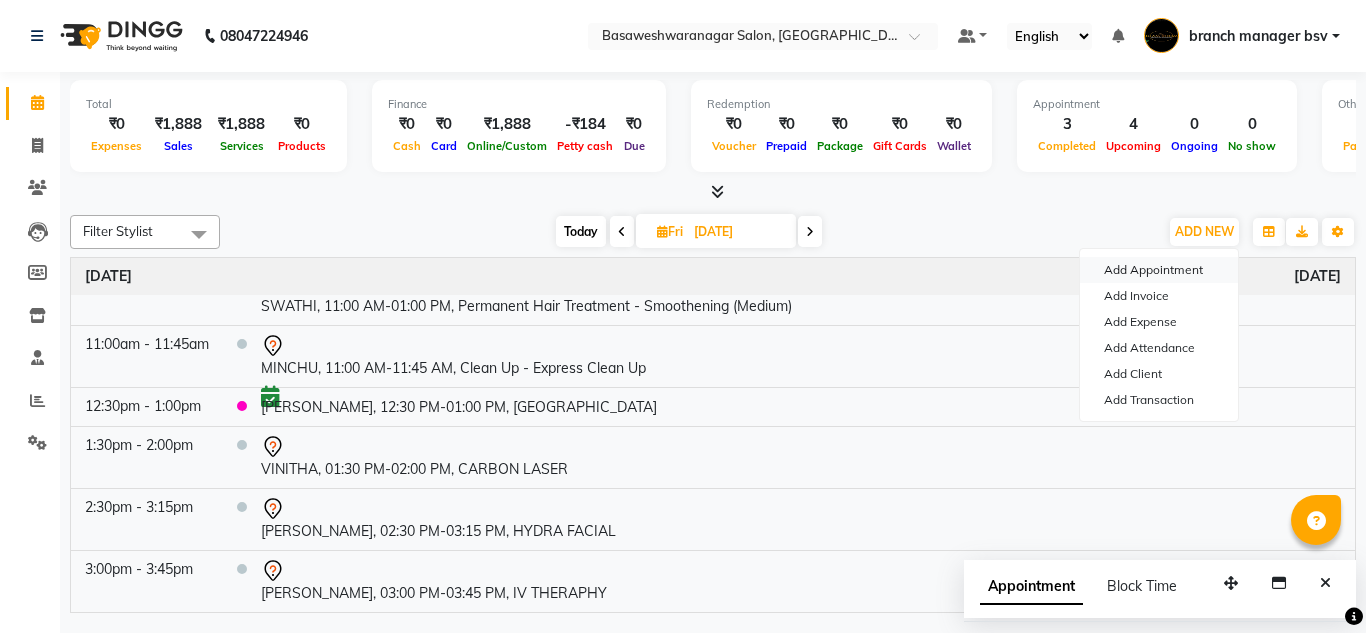 click on "Add Appointment" at bounding box center (1159, 270) 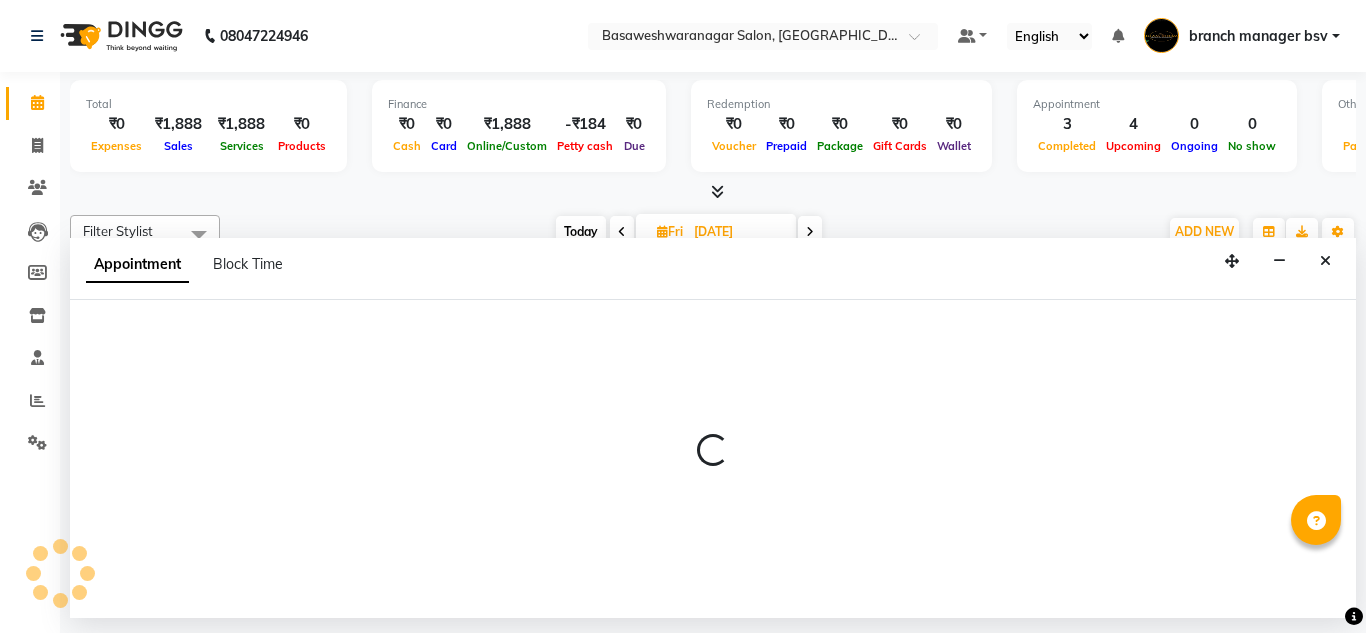 select on "tentative" 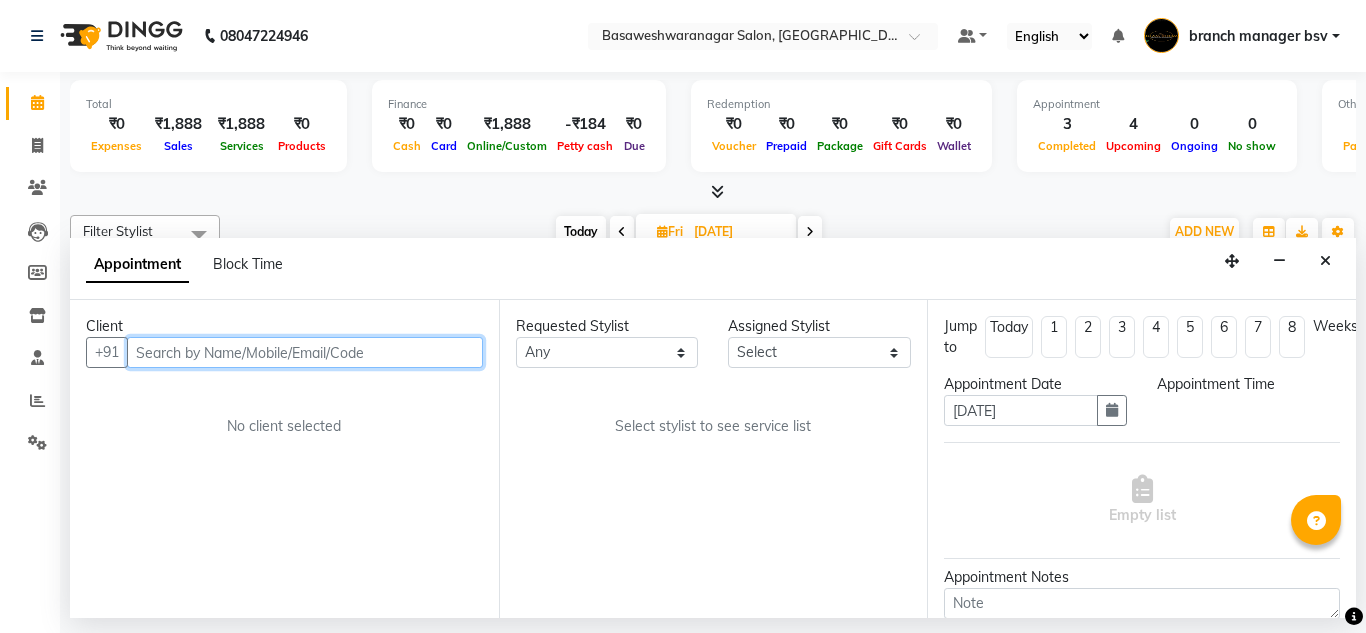 select on "540" 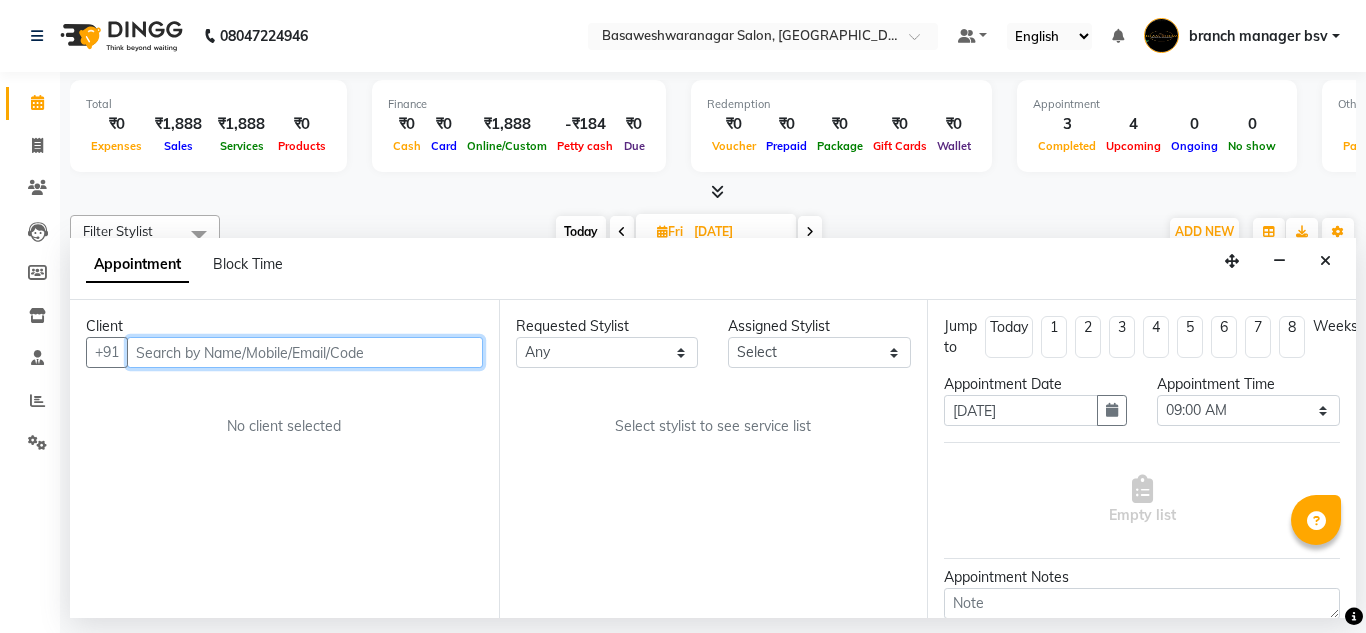 click at bounding box center [305, 352] 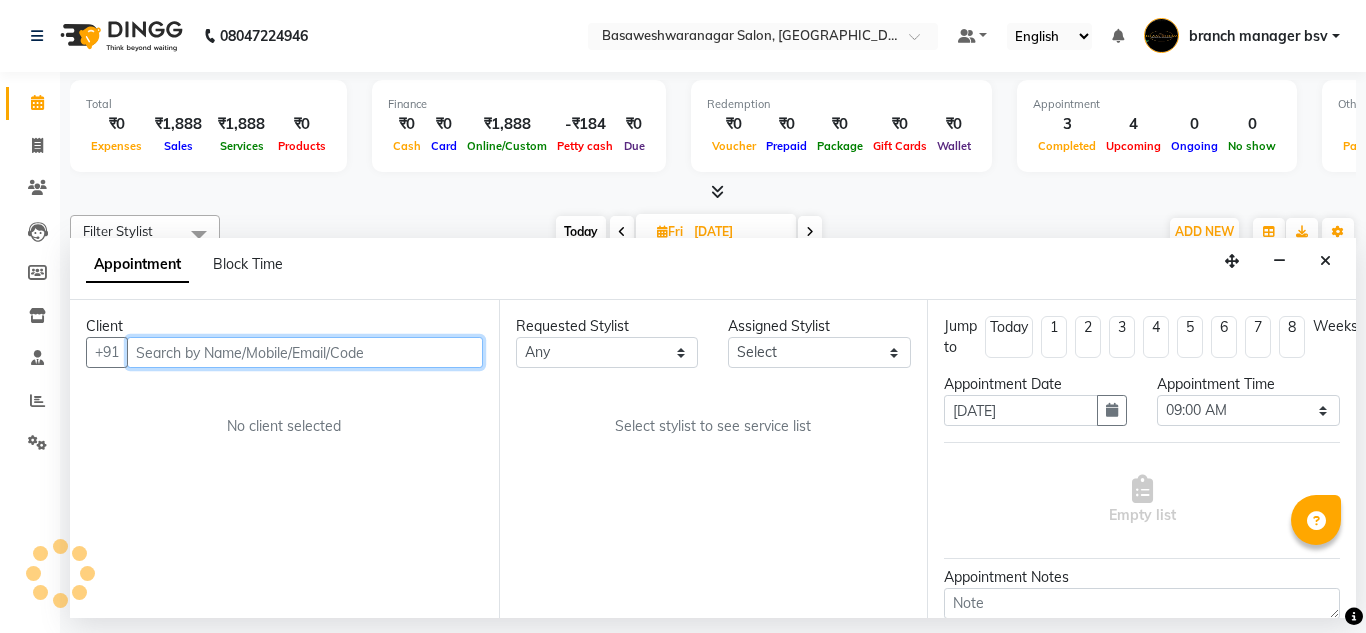 paste on "[PHONE_NUMBER]" 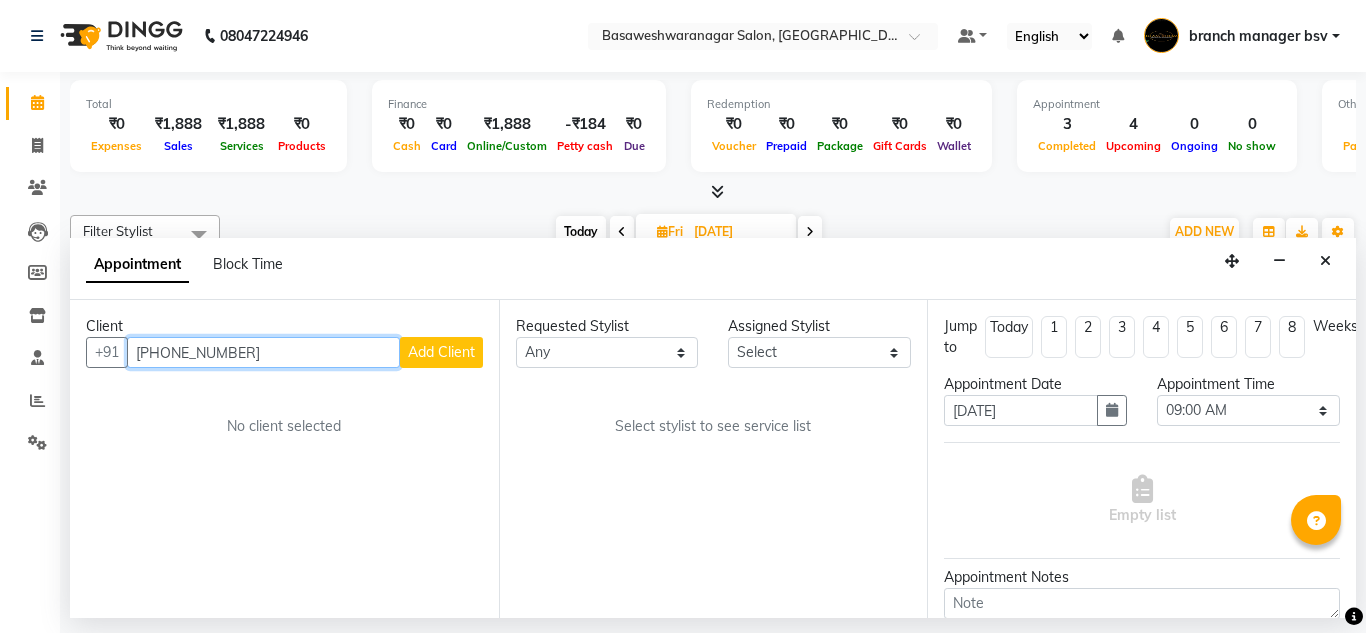 click on "[PHONE_NUMBER]" at bounding box center (263, 352) 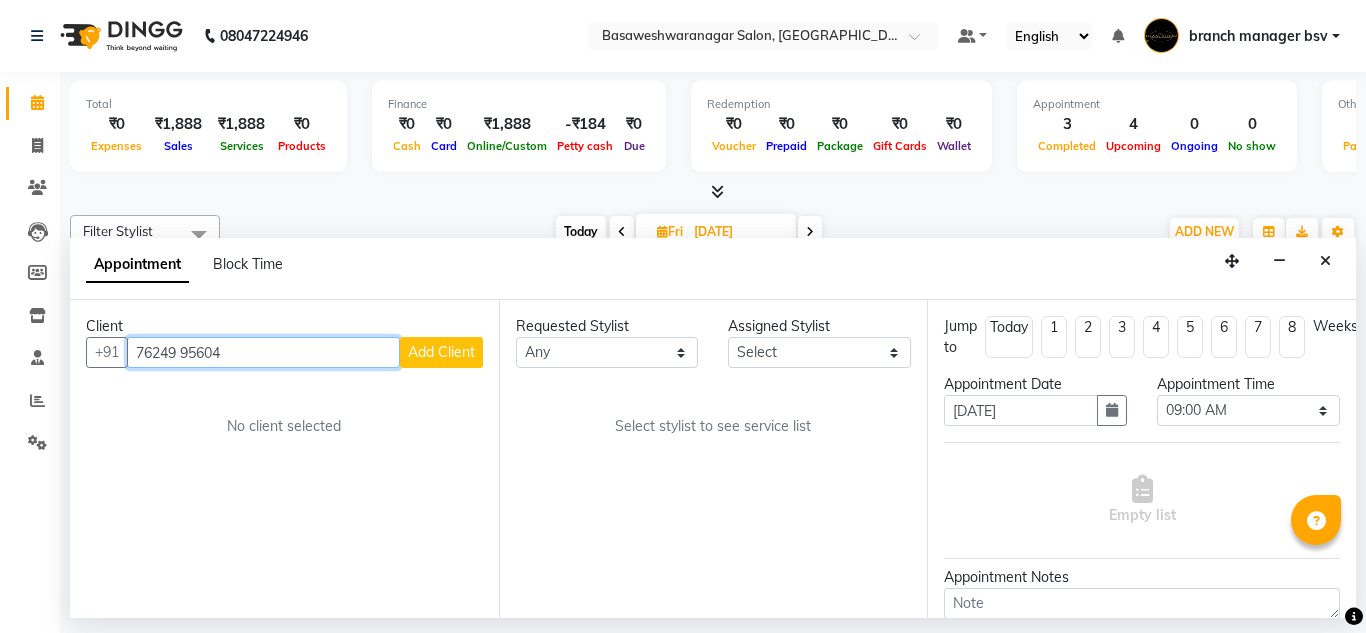 click on "76249 95604" at bounding box center (263, 352) 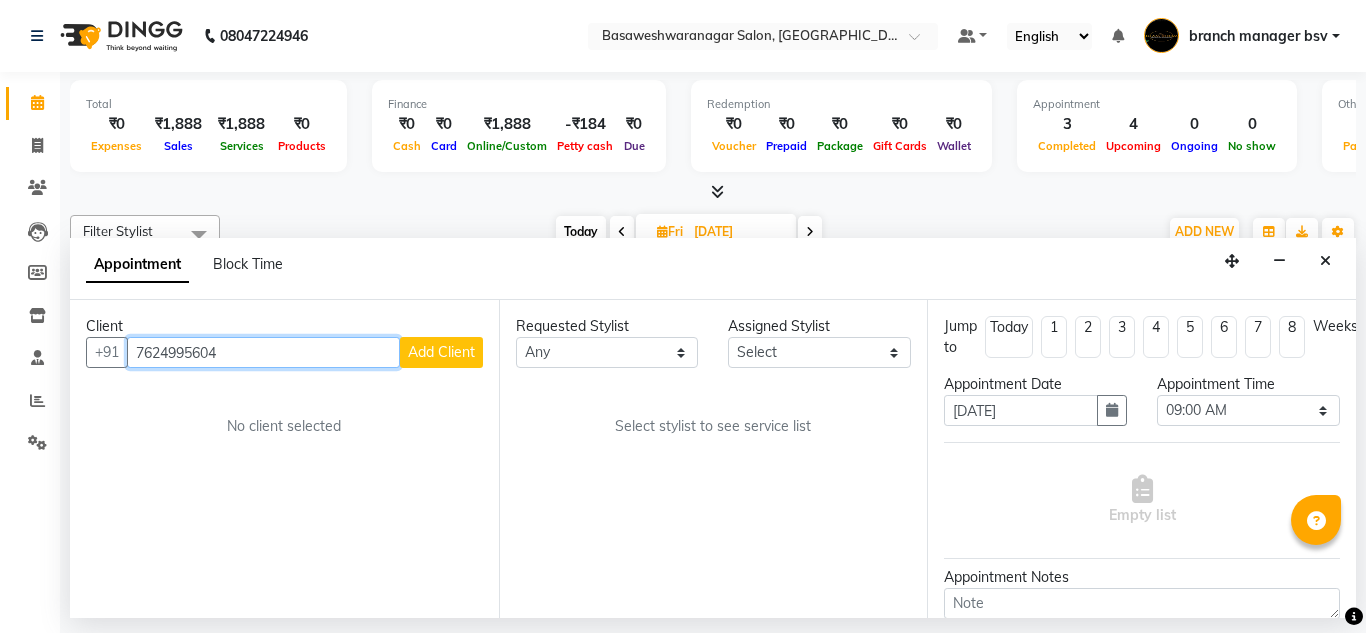 type on "7624995604" 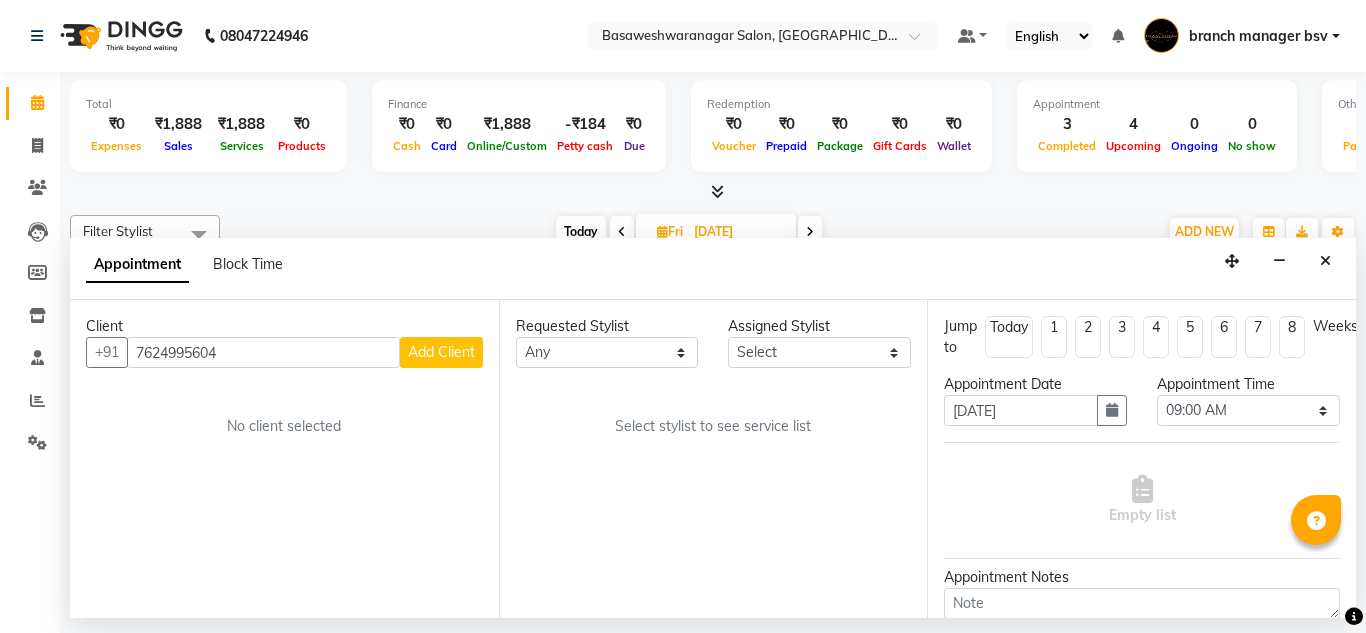 click on "Add Client" at bounding box center (441, 352) 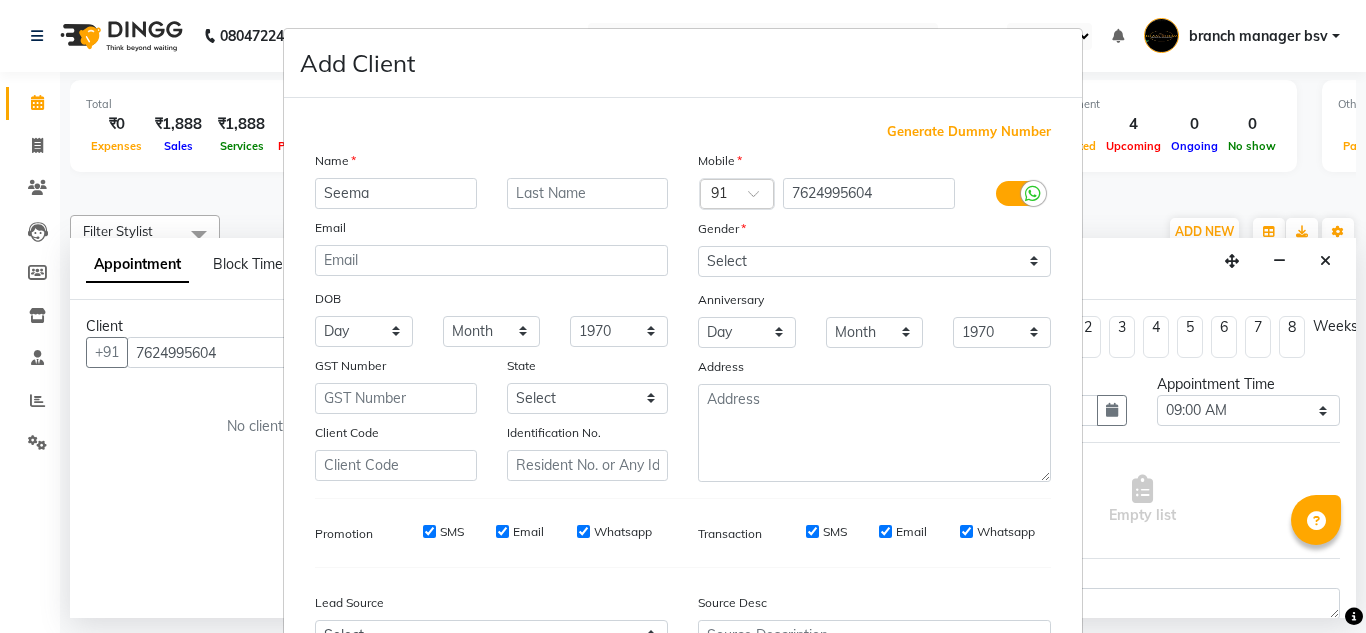 type on "Seema" 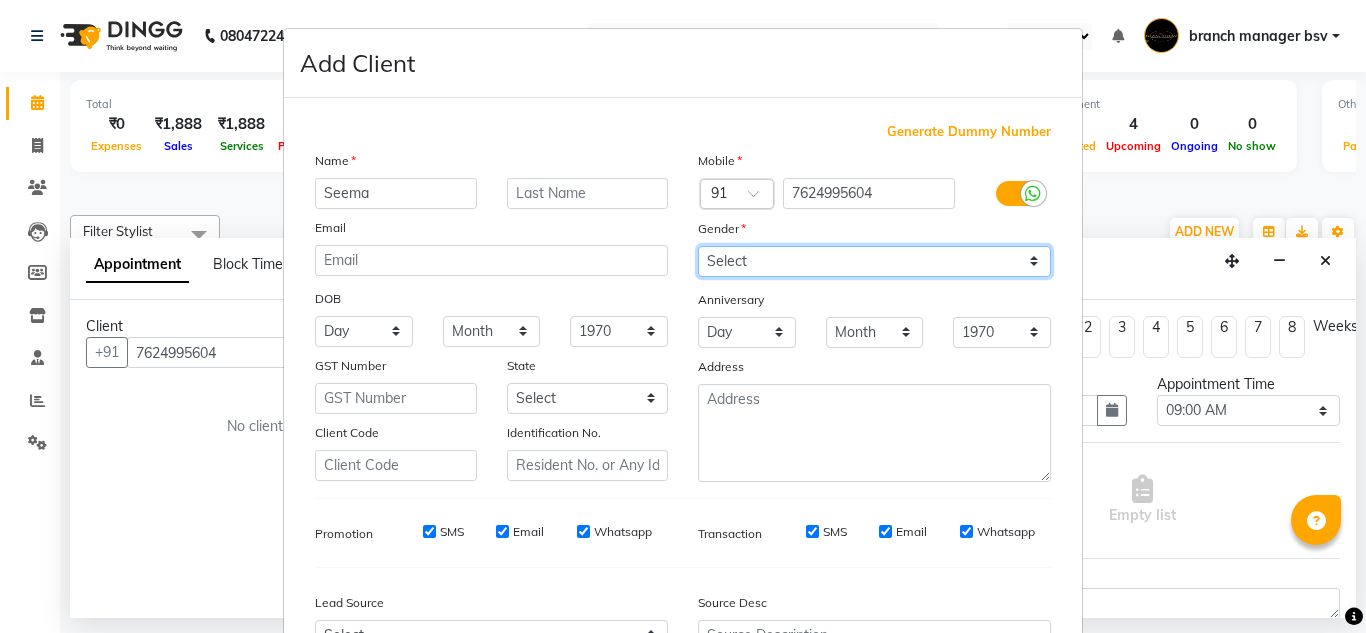 click on "Select [DEMOGRAPHIC_DATA] [DEMOGRAPHIC_DATA] Other Prefer Not To Say" at bounding box center [874, 261] 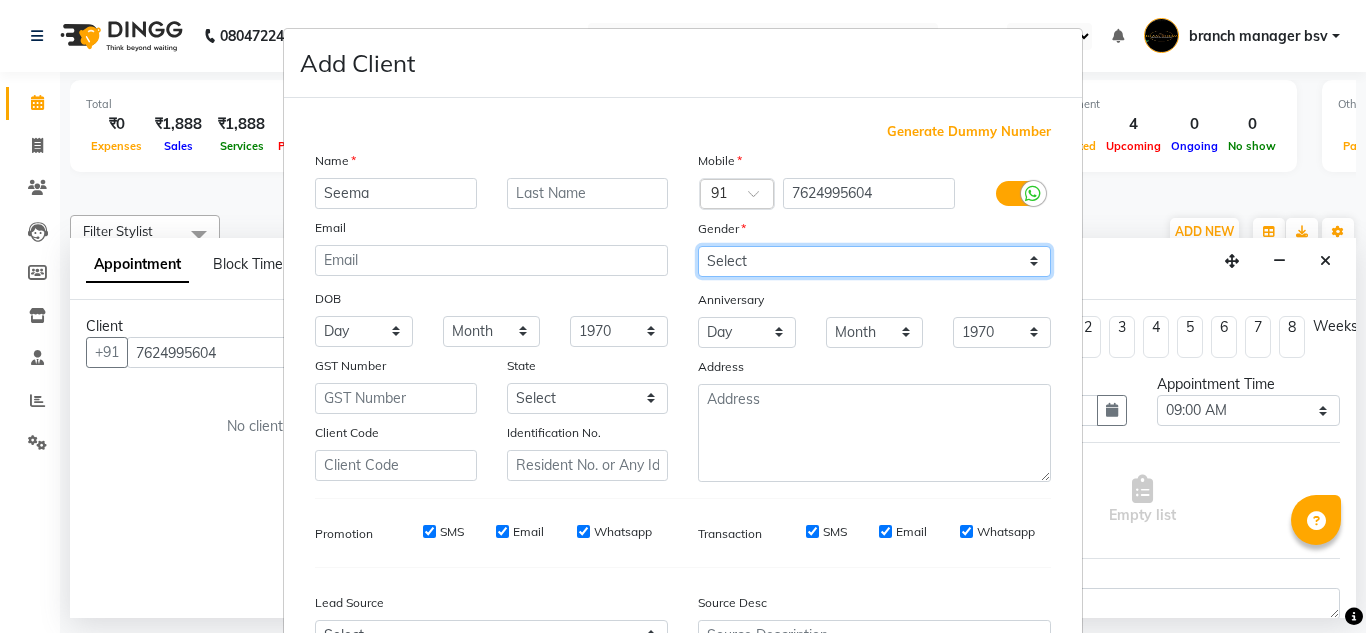 select on "[DEMOGRAPHIC_DATA]" 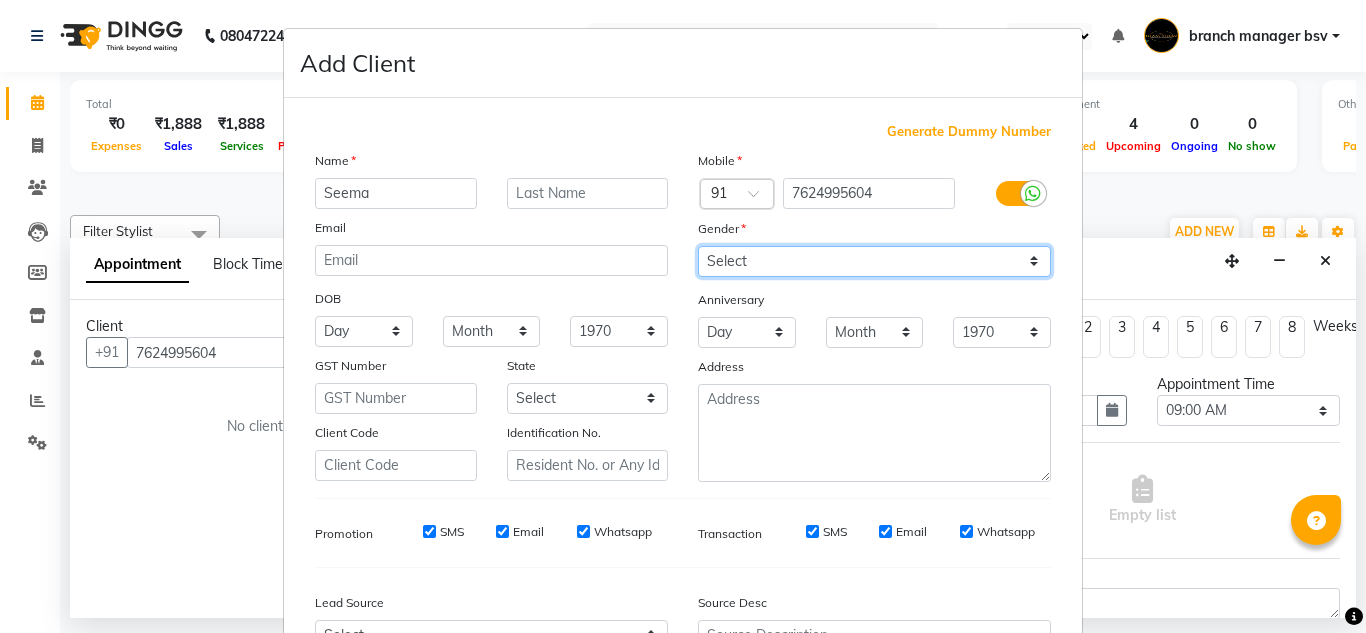 click on "Select [DEMOGRAPHIC_DATA] [DEMOGRAPHIC_DATA] Other Prefer Not To Say" at bounding box center (874, 261) 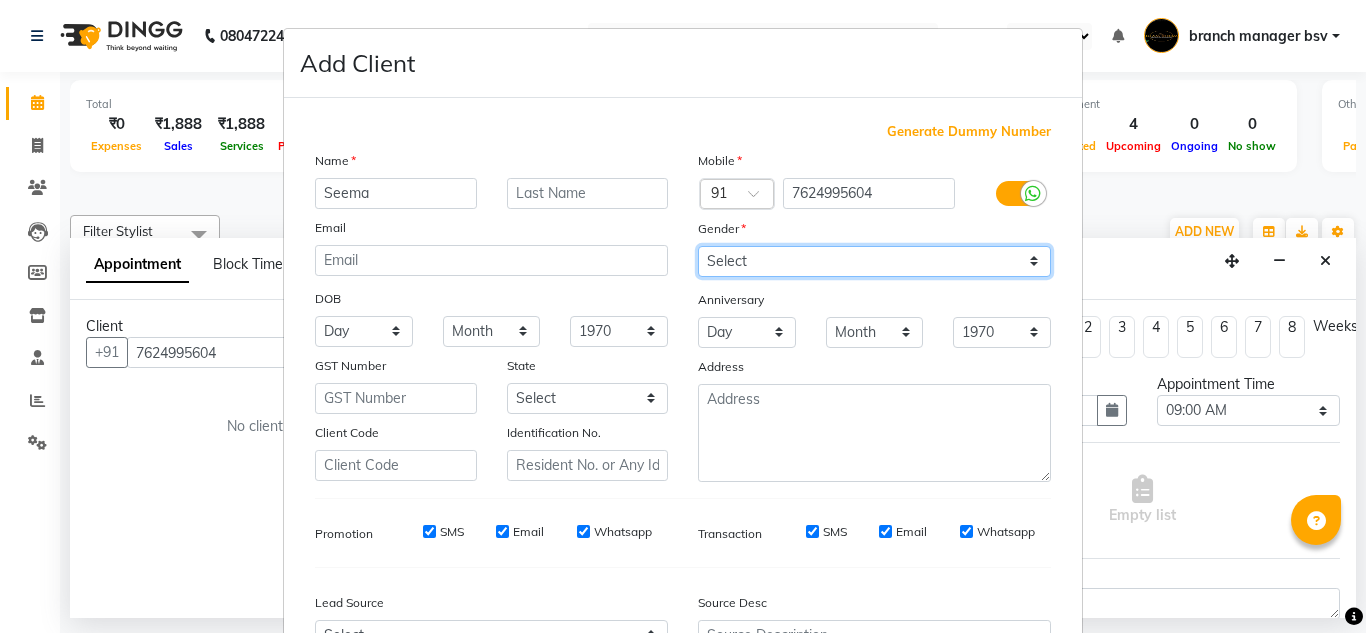 scroll, scrollTop: 216, scrollLeft: 0, axis: vertical 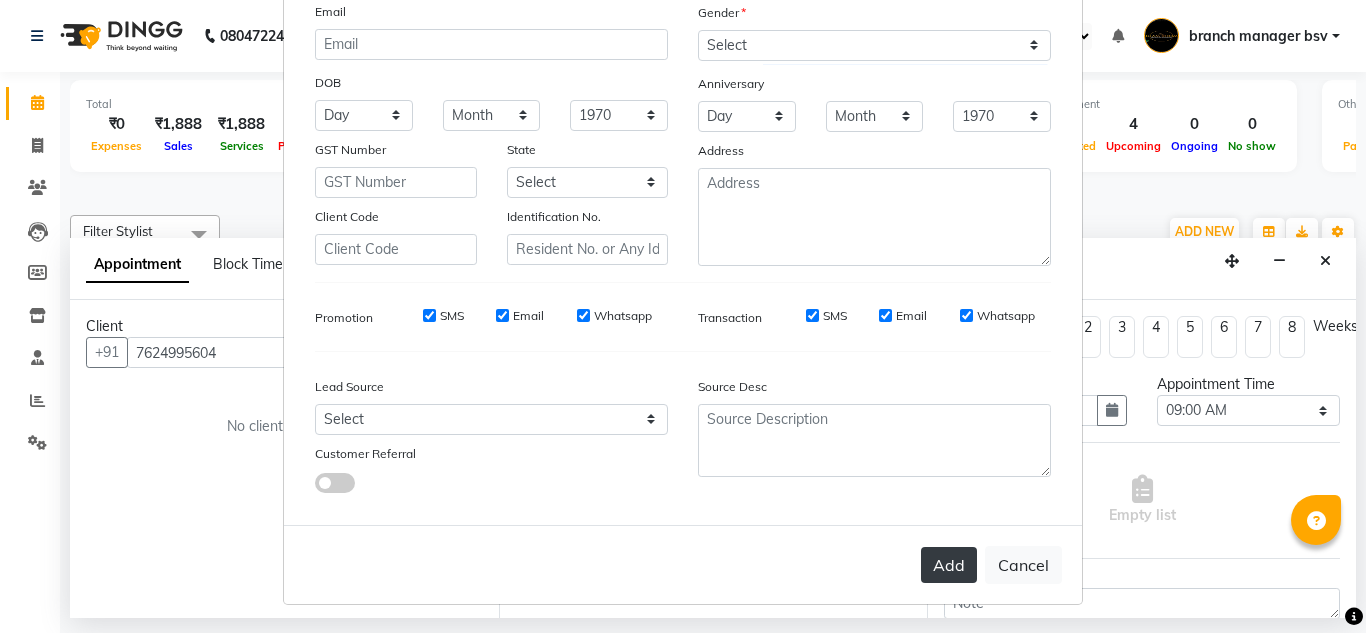 click on "Add" at bounding box center [949, 565] 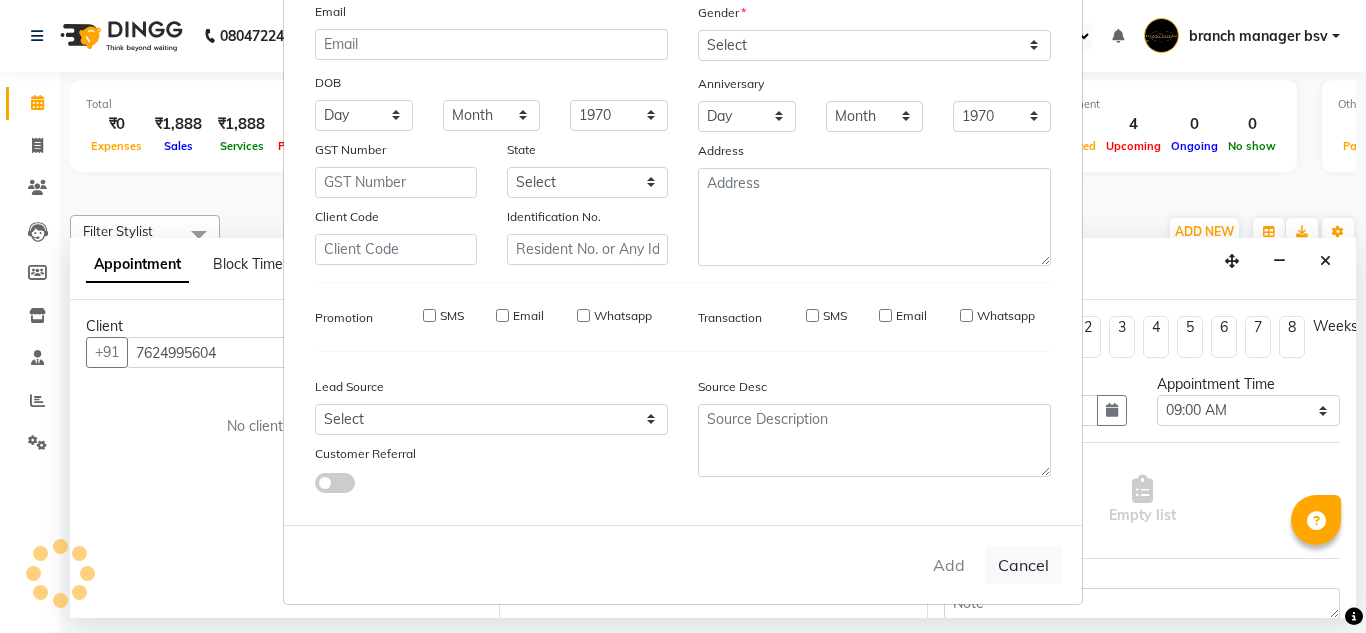 type 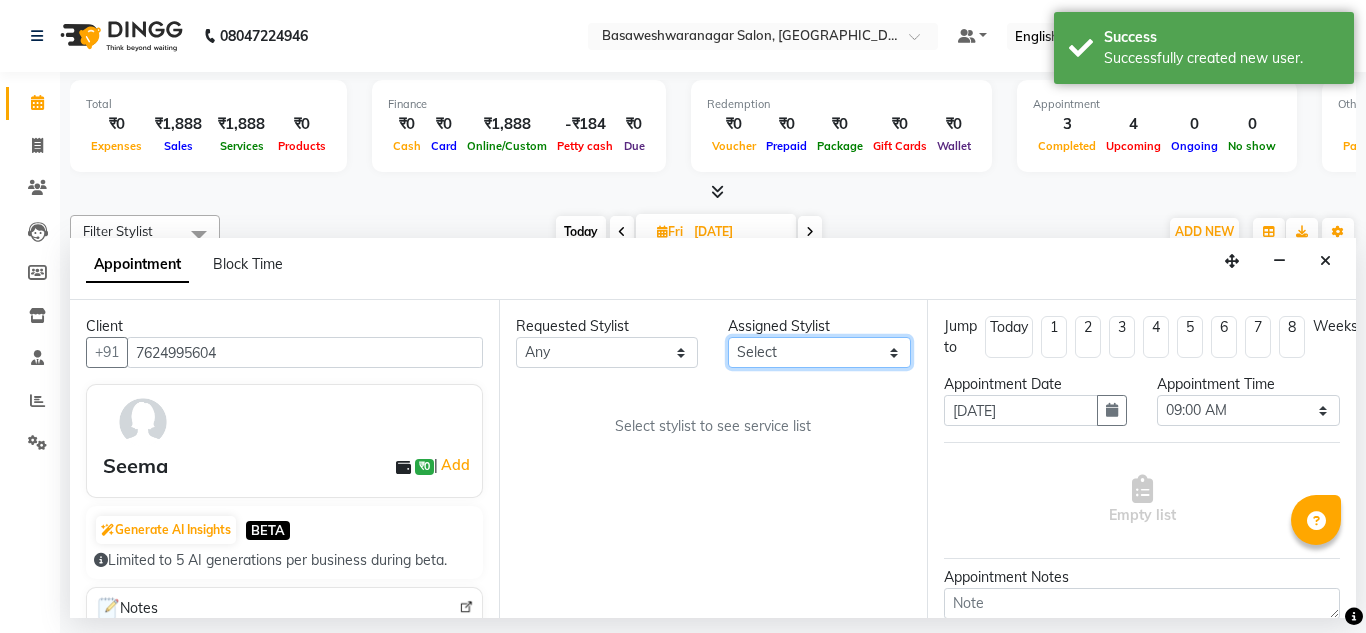 click on "Select [PERSON_NAME] manager bsv [PERSON_NAME] [PERSON_NAME] [PERSON_NAME] [PERSON_NAME] pooja accounts [PERSON_NAME] [PERSON_NAME] Rasna Sanskruthi shangnimwom [PERSON_NAME] [PERSON_NAME] [PERSON_NAME]  TEZZ The Glam Room [PERSON_NAME] [PERSON_NAME]" at bounding box center (819, 352) 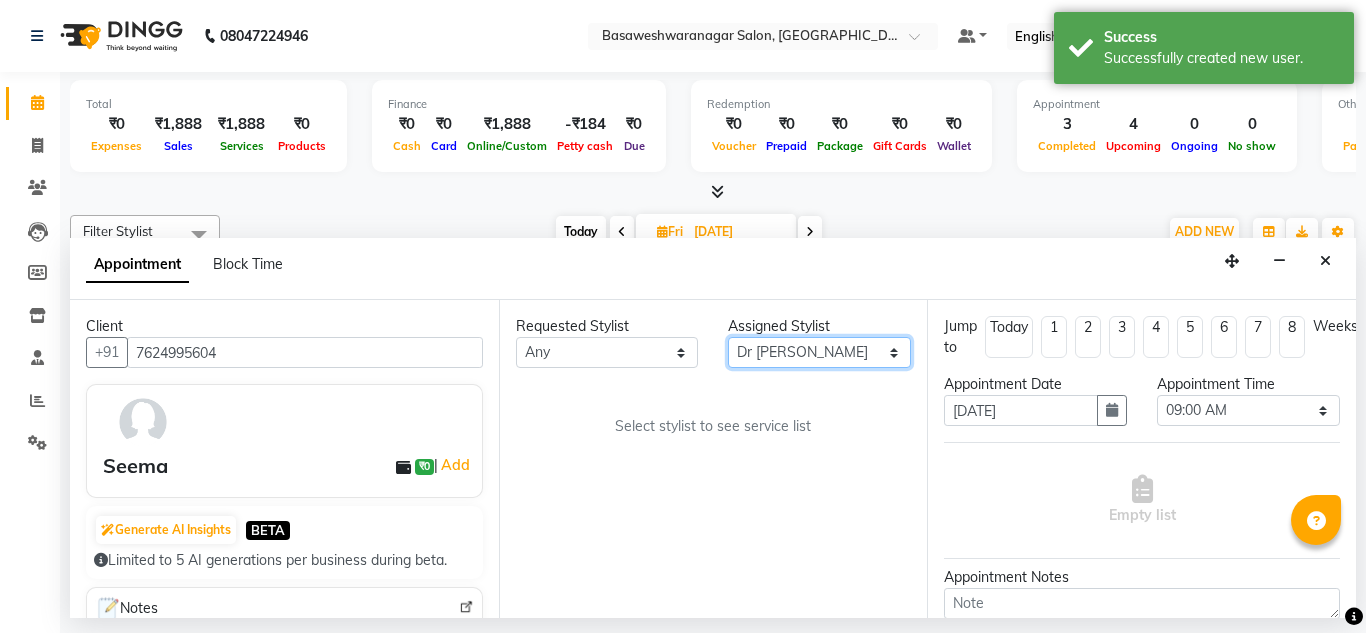 click on "Select [PERSON_NAME] manager bsv [PERSON_NAME] [PERSON_NAME] [PERSON_NAME] [PERSON_NAME] pooja accounts [PERSON_NAME] [PERSON_NAME] Rasna Sanskruthi shangnimwom [PERSON_NAME] [PERSON_NAME] [PERSON_NAME]  TEZZ The Glam Room [PERSON_NAME] [PERSON_NAME]" at bounding box center [819, 352] 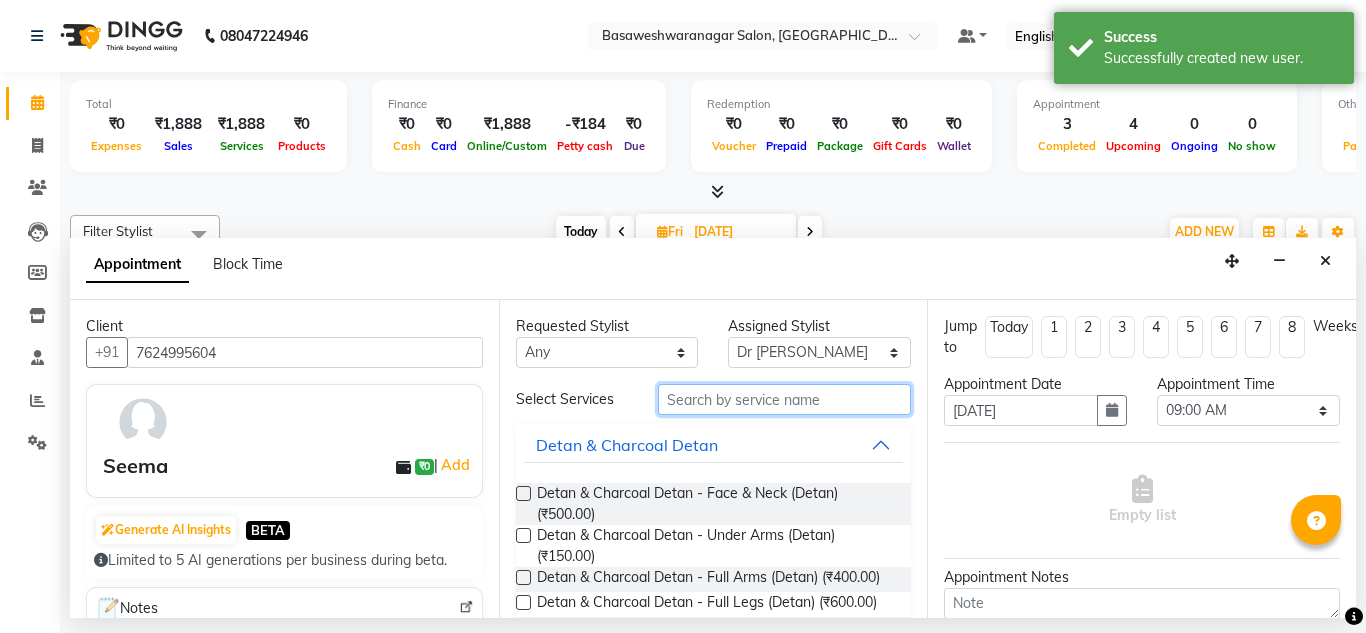 click at bounding box center [785, 399] 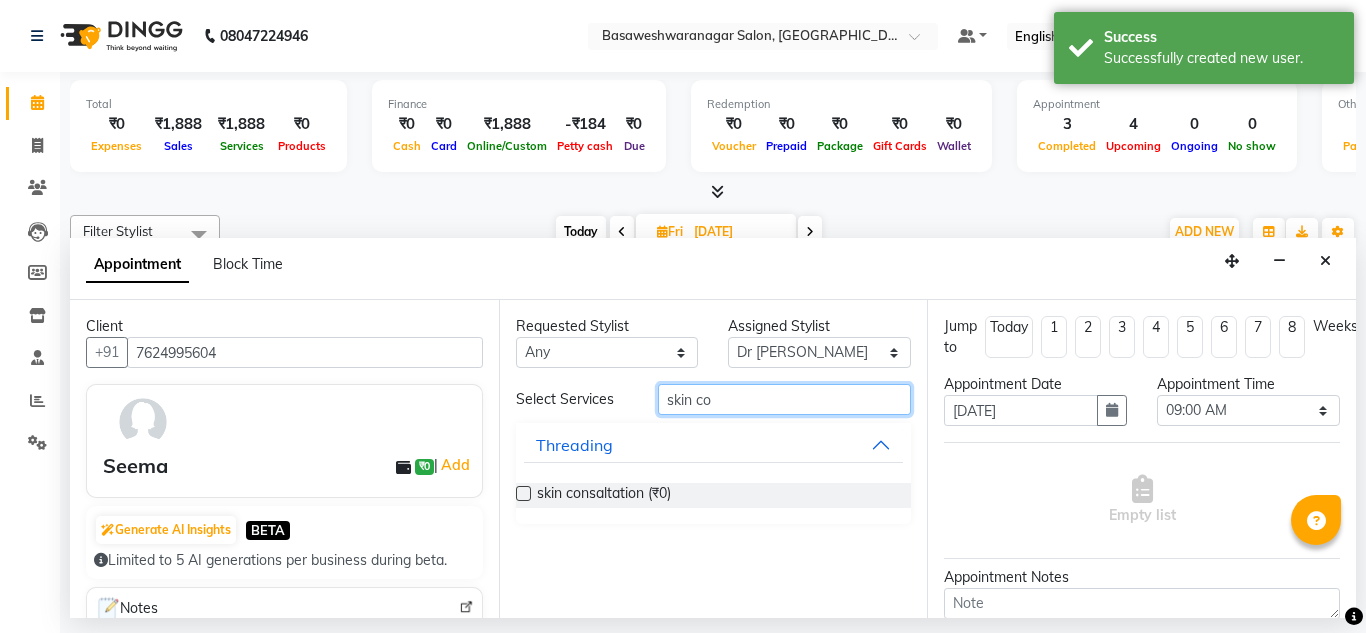 type on "skin co" 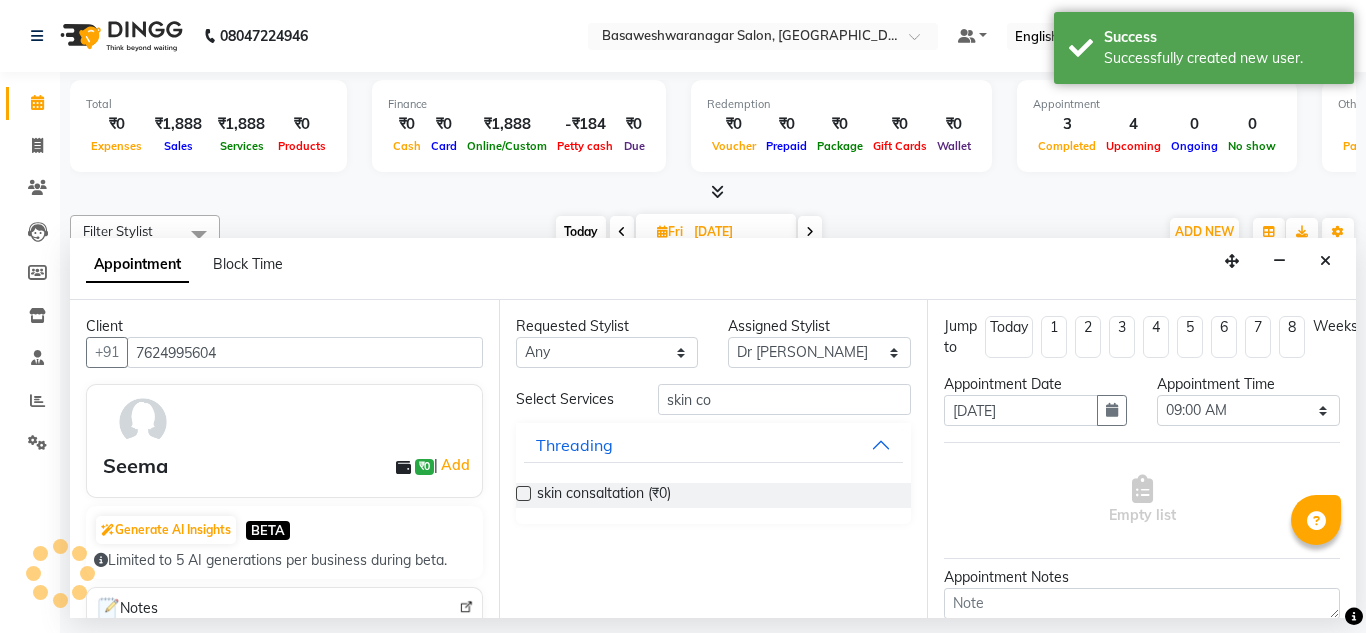 click at bounding box center [523, 493] 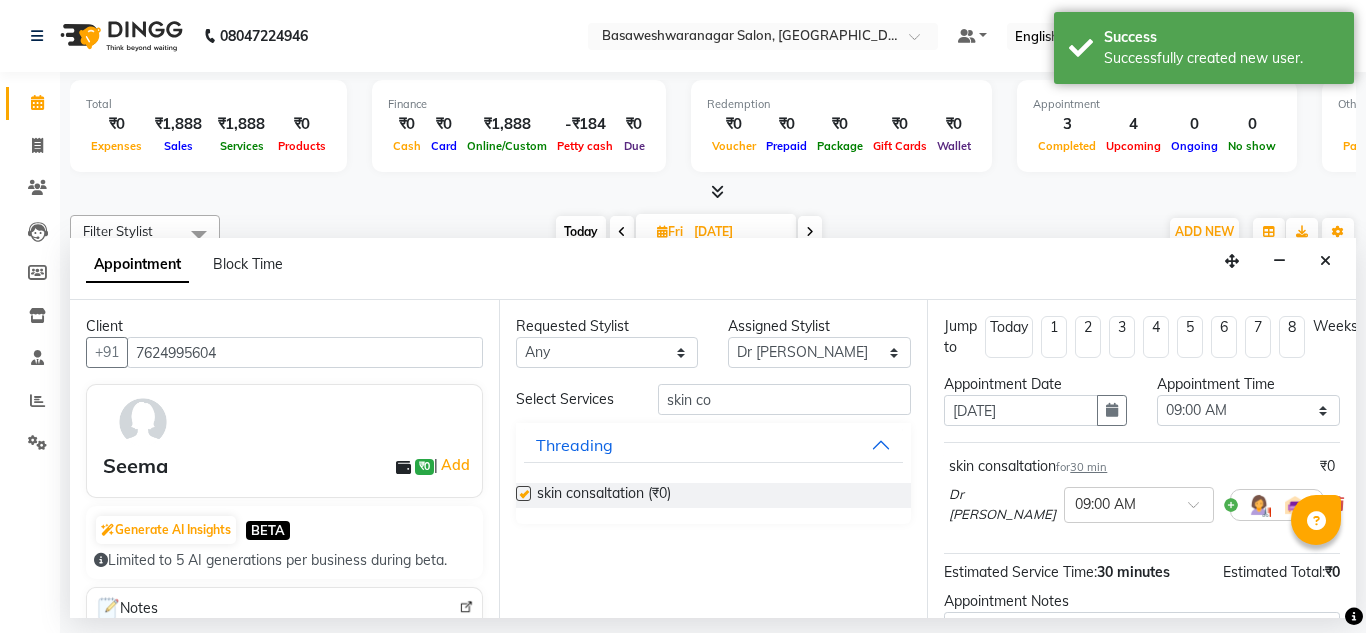 checkbox on "false" 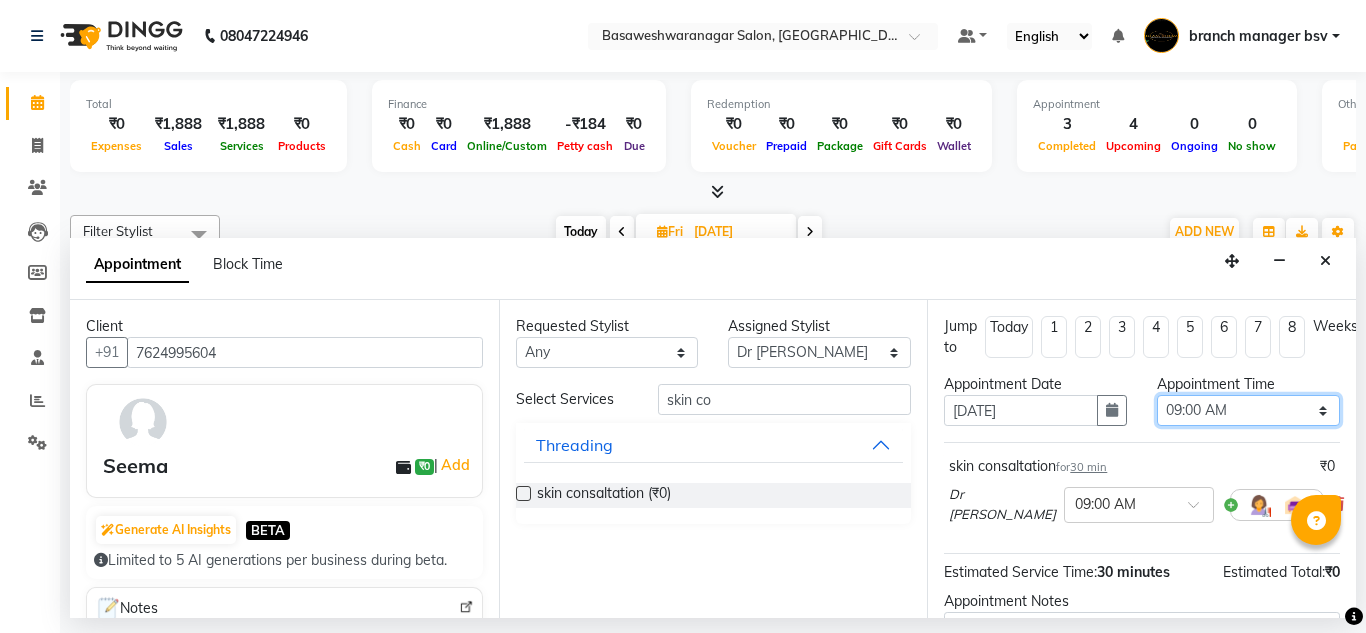 click on "Select 09:00 AM 09:15 AM 09:30 AM 09:45 AM 10:00 AM 10:15 AM 10:30 AM 10:45 AM 11:00 AM 11:15 AM 11:30 AM 11:45 AM 12:00 PM 12:15 PM 12:30 PM 12:45 PM 01:00 PM 01:15 PM 01:30 PM 01:45 PM 02:00 PM 02:15 PM 02:30 PM 02:45 PM 03:00 PM 03:15 PM 03:30 PM 03:45 PM 04:00 PM 04:15 PM 04:30 PM 04:45 PM 05:00 PM 05:15 PM 05:30 PM 05:45 PM 06:00 PM 06:15 PM 06:30 PM 06:45 PM 07:00 PM 07:15 PM 07:30 PM 07:45 PM 08:00 PM" at bounding box center [1248, 410] 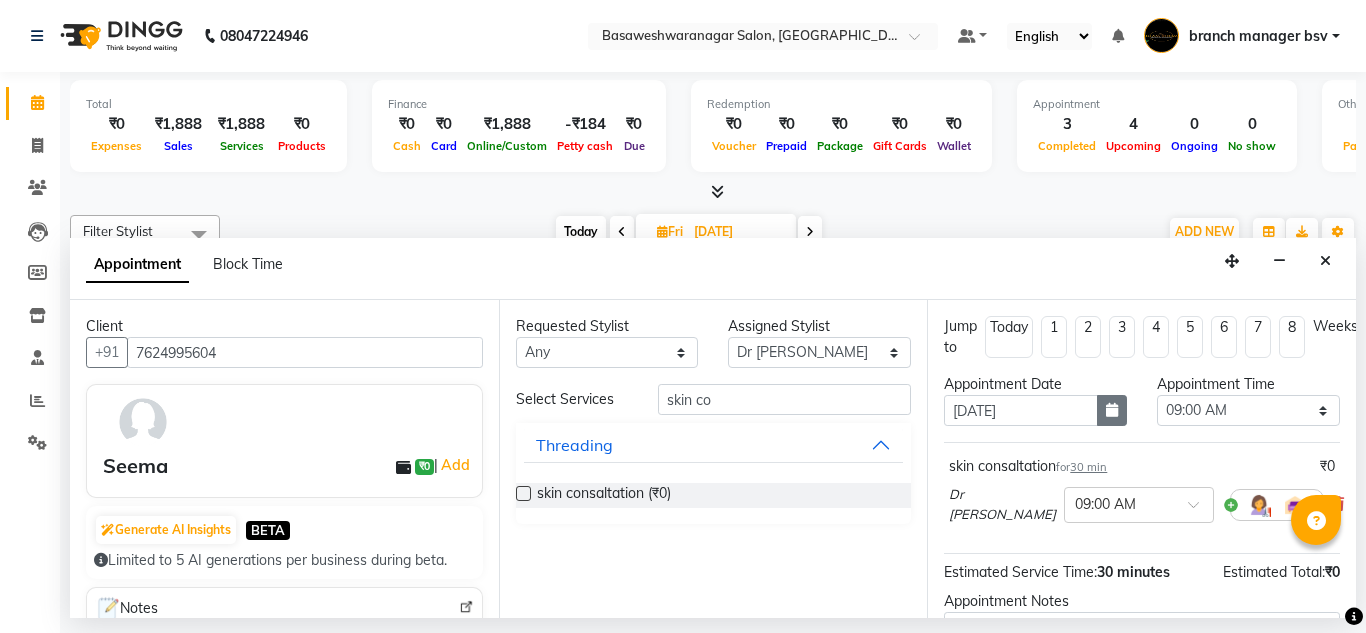 click at bounding box center (1112, 410) 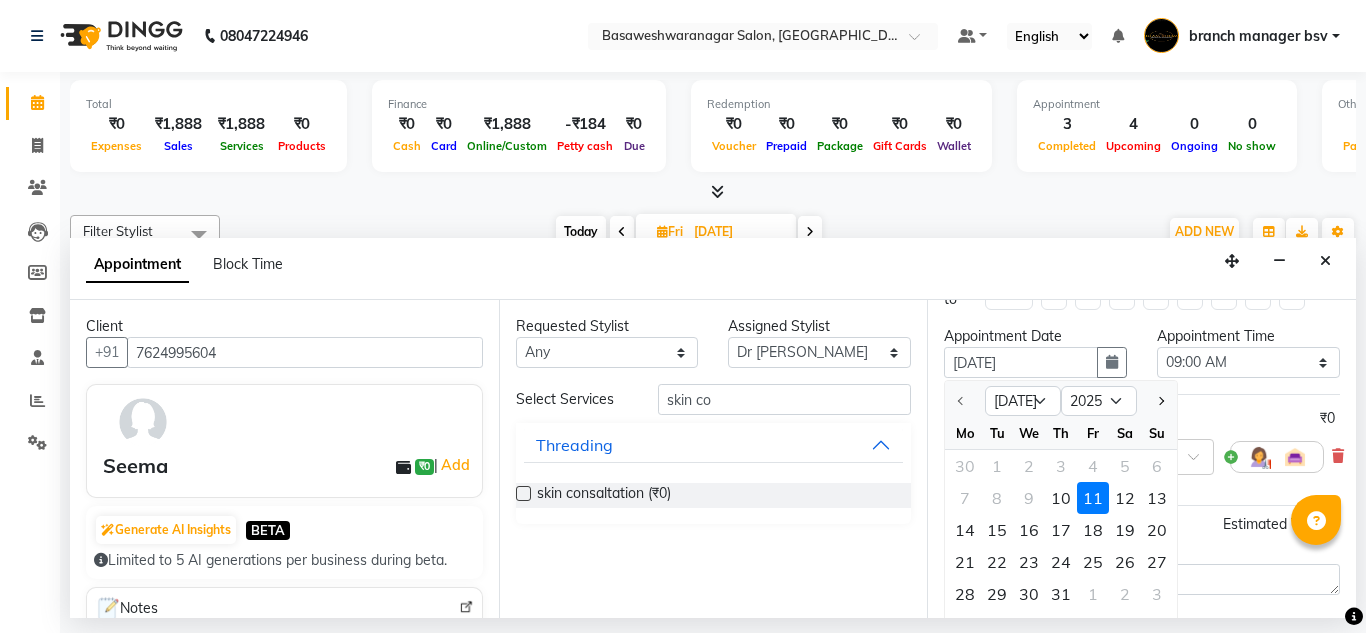 scroll, scrollTop: 49, scrollLeft: 0, axis: vertical 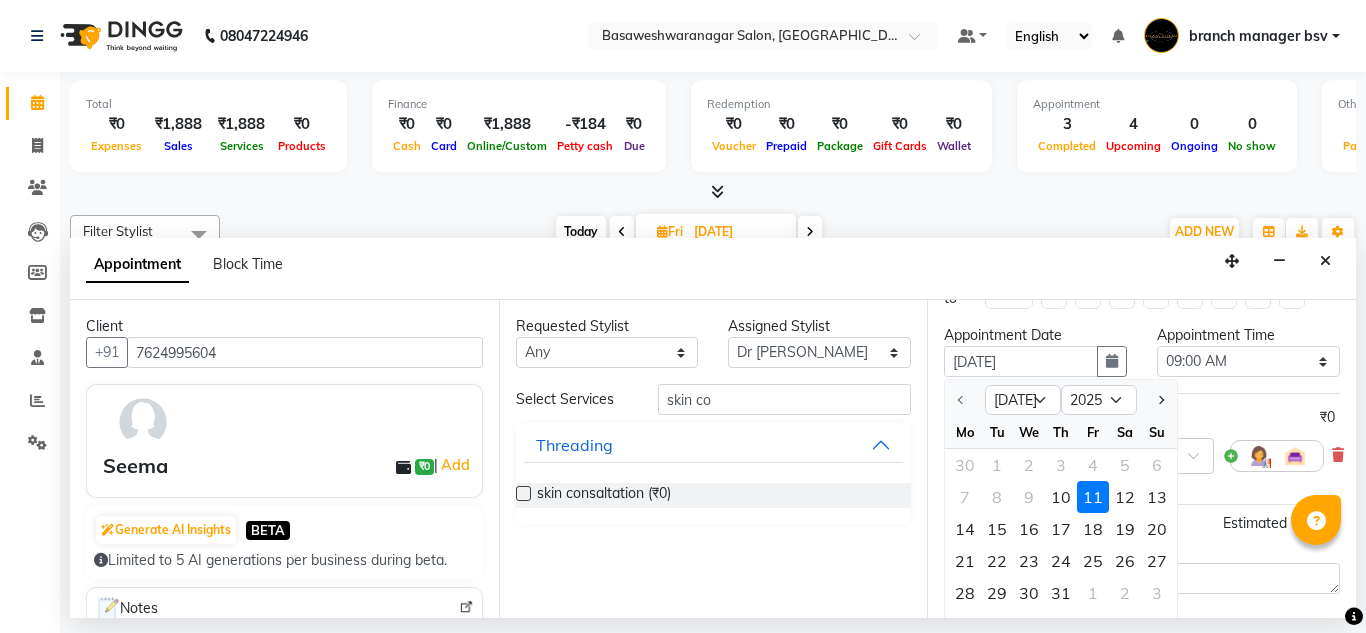 click on "Requested Stylist Any [PERSON_NAME] manager bsv [PERSON_NAME] [PERSON_NAME] [PERSON_NAME] [PERSON_NAME] pooja accounts [PERSON_NAME] [PERSON_NAME] Rasna Sanskruthi shangnimwom [PERSON_NAME] [PERSON_NAME] [PERSON_NAME]  TEZZ The Glam Room [PERSON_NAME] [PERSON_NAME] Assigned Stylist Select [PERSON_NAME] manager bsv [PERSON_NAME] [PERSON_NAME] [PERSON_NAME] [PERSON_NAME] pooja accounts [PERSON_NAME] [PERSON_NAME] Rasna Sanskruthi shangnimwom [PERSON_NAME] [PERSON_NAME] [PERSON_NAME]  TEZZ The Glam Room [PERSON_NAME] [PERSON_NAME] Select Services skin co    Threading skin consaltation (₹0)" at bounding box center (713, 459) 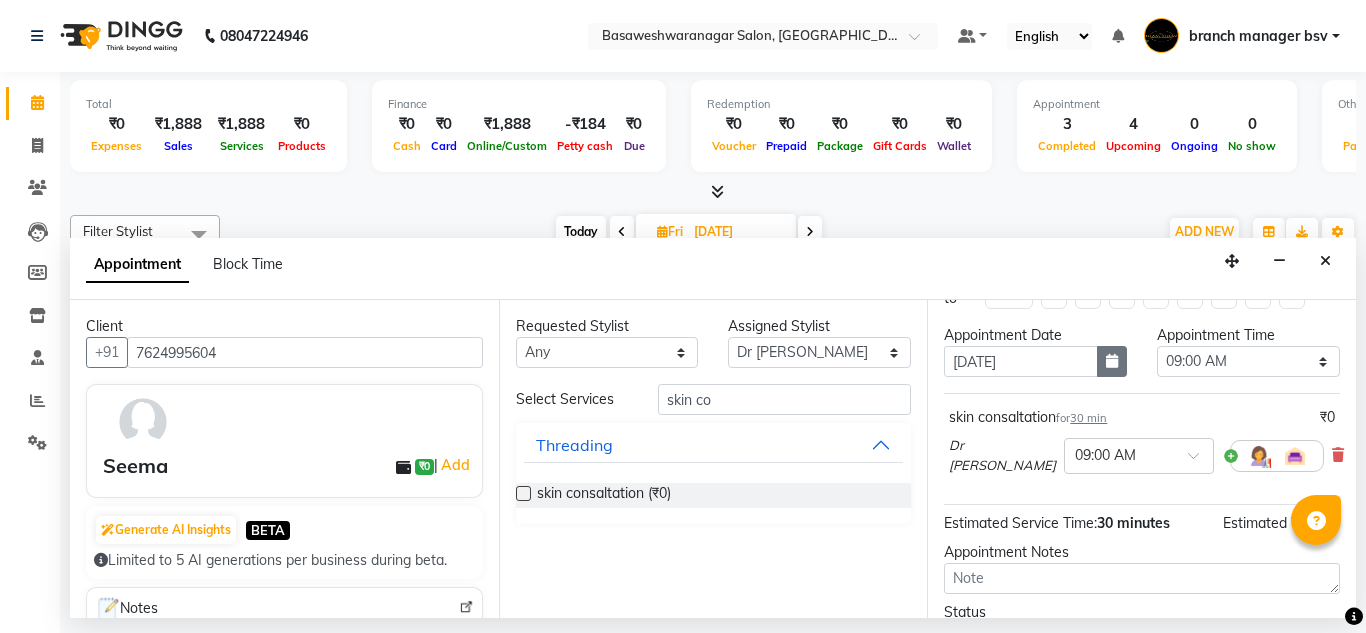 click at bounding box center (1112, 361) 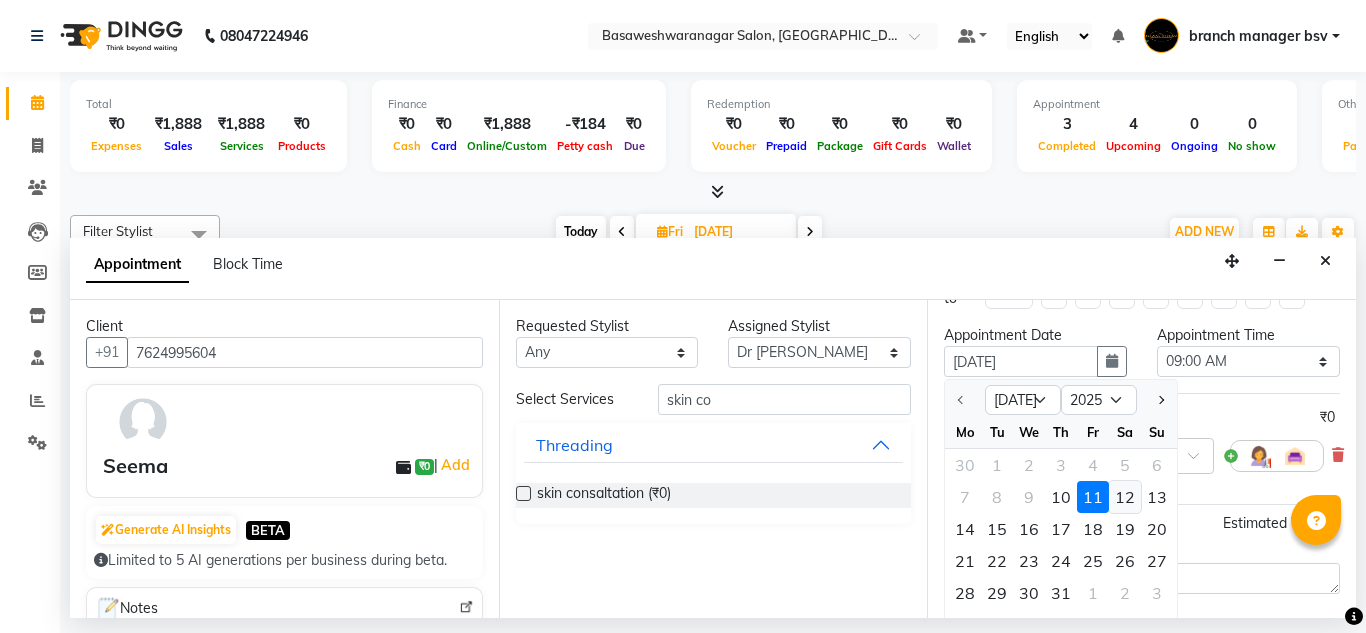 click on "12" at bounding box center [1125, 497] 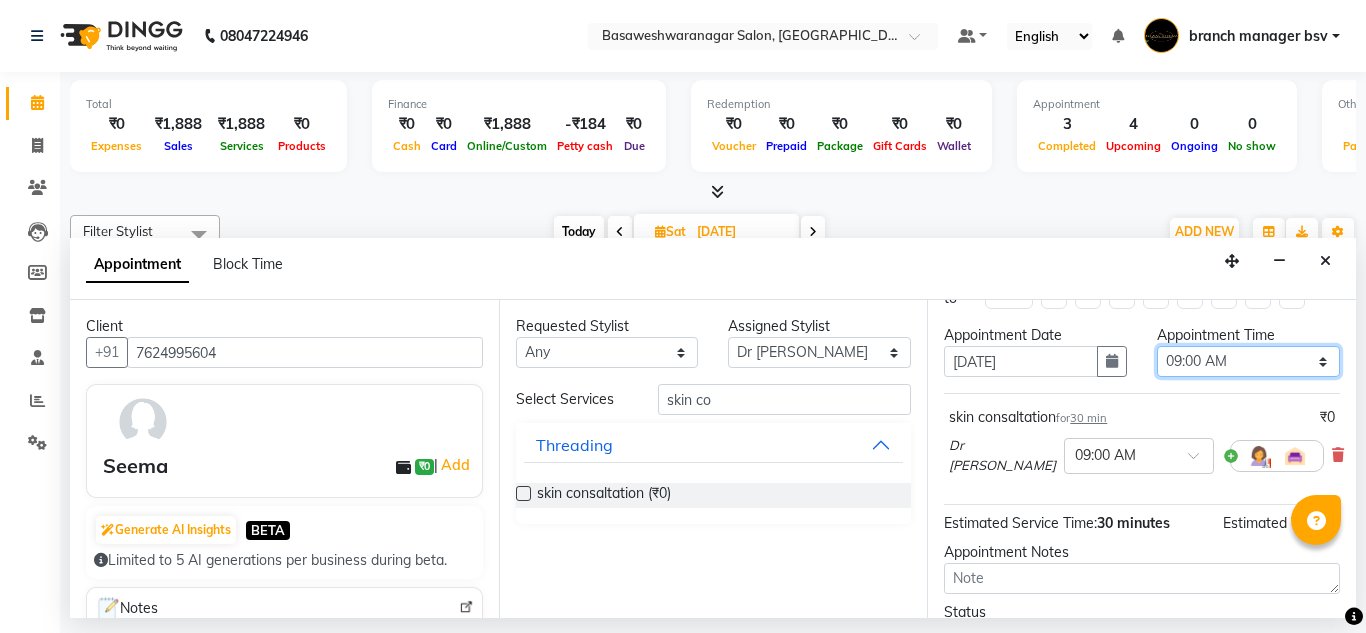 click on "Select 09:00 AM 09:15 AM 09:30 AM 09:45 AM 10:00 AM 10:15 AM 10:30 AM 10:45 AM 11:00 AM 11:15 AM 11:30 AM 11:45 AM 12:00 PM 12:15 PM 12:30 PM 12:45 PM 01:00 PM 01:15 PM 01:30 PM 01:45 PM 02:00 PM 02:15 PM 02:30 PM 02:45 PM 03:00 PM 03:15 PM 03:30 PM 03:45 PM 04:00 PM 04:15 PM 04:30 PM 04:45 PM 05:00 PM 05:15 PM 05:30 PM 05:45 PM 06:00 PM 06:15 PM 06:30 PM 06:45 PM 07:00 PM 07:15 PM 07:30 PM 07:45 PM 08:00 PM" at bounding box center (1248, 361) 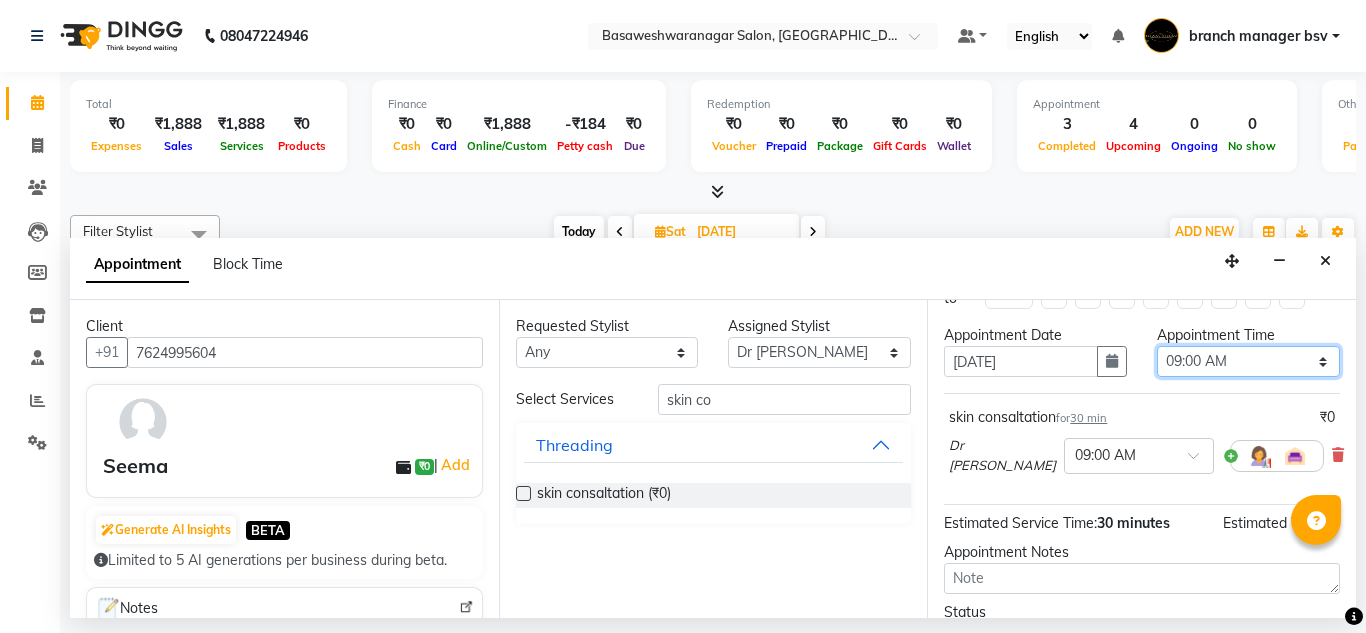 select on "840" 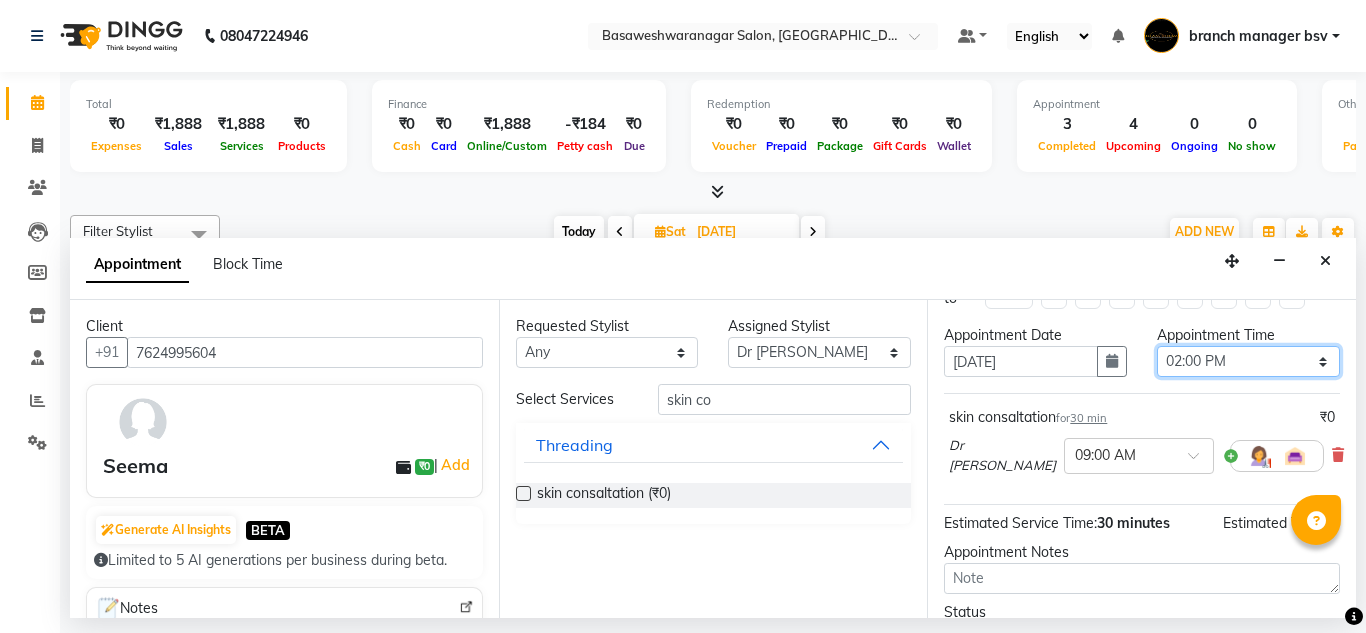 click on "Select 09:00 AM 09:15 AM 09:30 AM 09:45 AM 10:00 AM 10:15 AM 10:30 AM 10:45 AM 11:00 AM 11:15 AM 11:30 AM 11:45 AM 12:00 PM 12:15 PM 12:30 PM 12:45 PM 01:00 PM 01:15 PM 01:30 PM 01:45 PM 02:00 PM 02:15 PM 02:30 PM 02:45 PM 03:00 PM 03:15 PM 03:30 PM 03:45 PM 04:00 PM 04:15 PM 04:30 PM 04:45 PM 05:00 PM 05:15 PM 05:30 PM 05:45 PM 06:00 PM 06:15 PM 06:30 PM 06:45 PM 07:00 PM 07:15 PM 07:30 PM 07:45 PM 08:00 PM" at bounding box center [1248, 361] 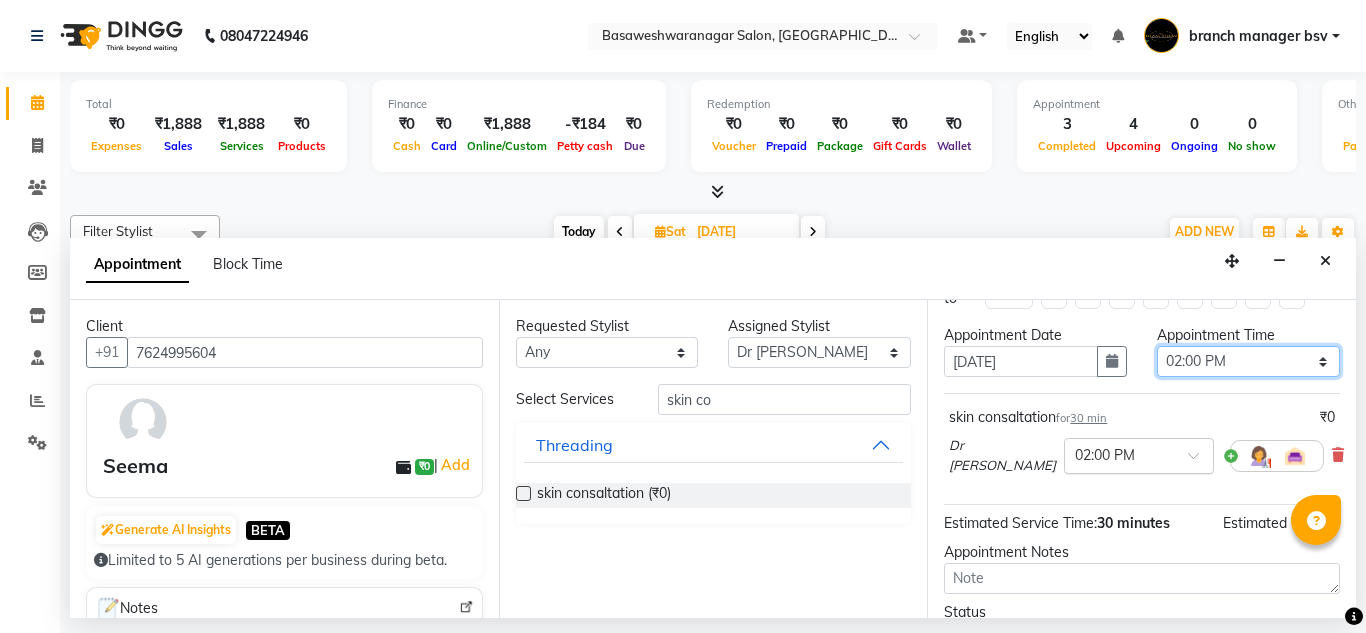 scroll, scrollTop: 223, scrollLeft: 0, axis: vertical 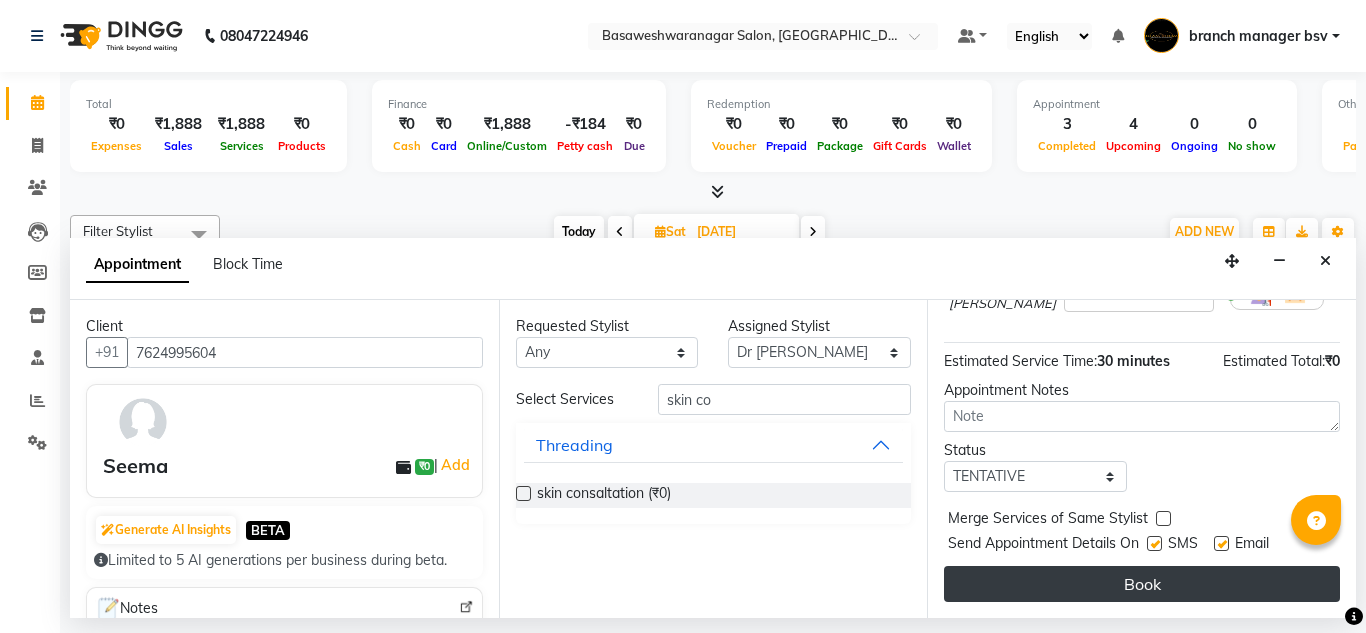 click on "Book" at bounding box center [1142, 584] 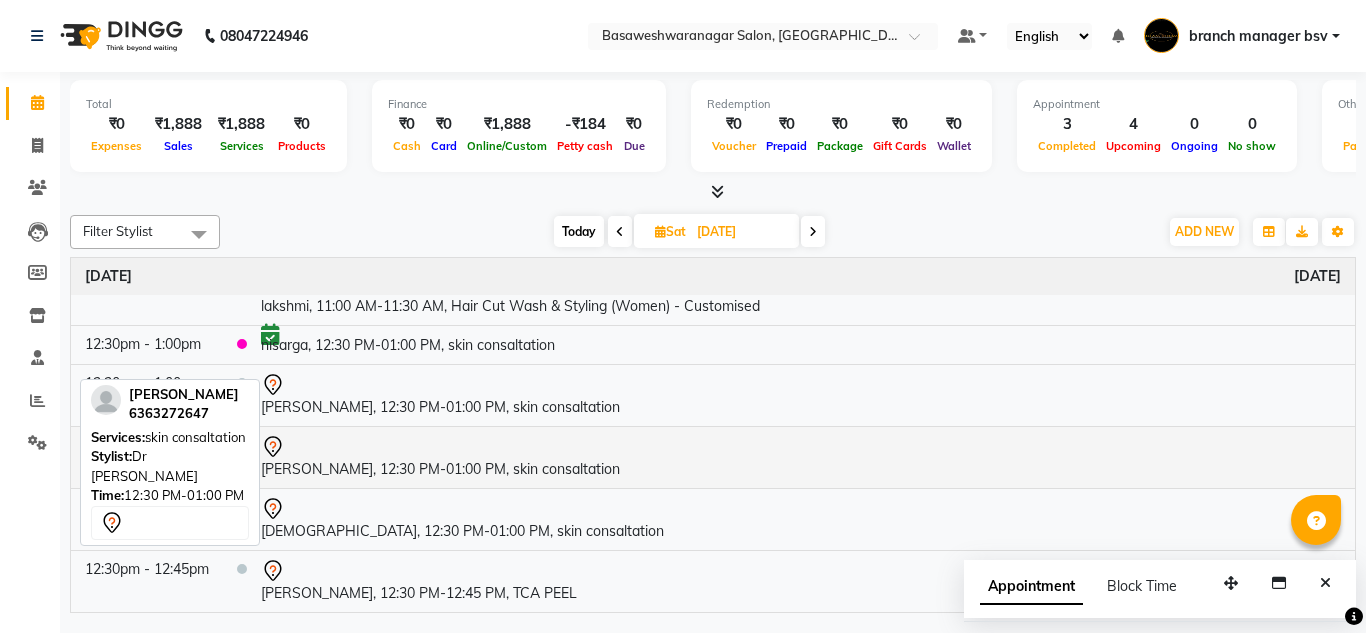 scroll, scrollTop: 0, scrollLeft: 0, axis: both 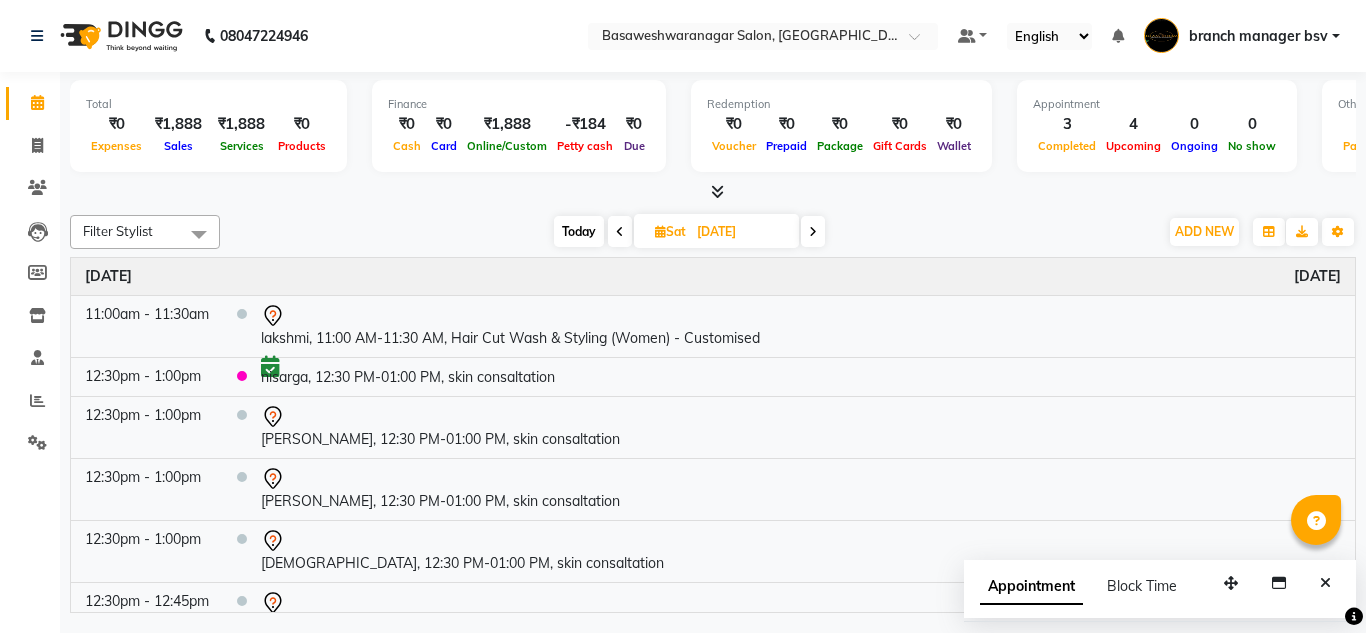 click on "Today" at bounding box center (579, 231) 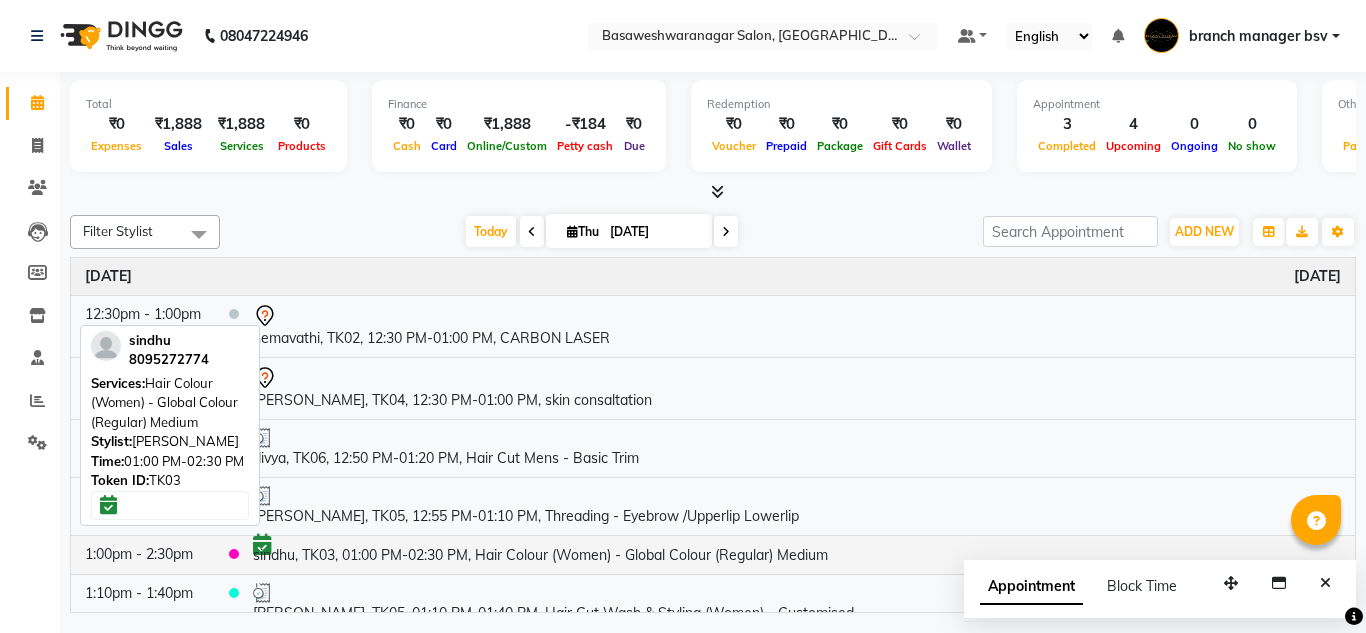 scroll, scrollTop: 59, scrollLeft: 0, axis: vertical 